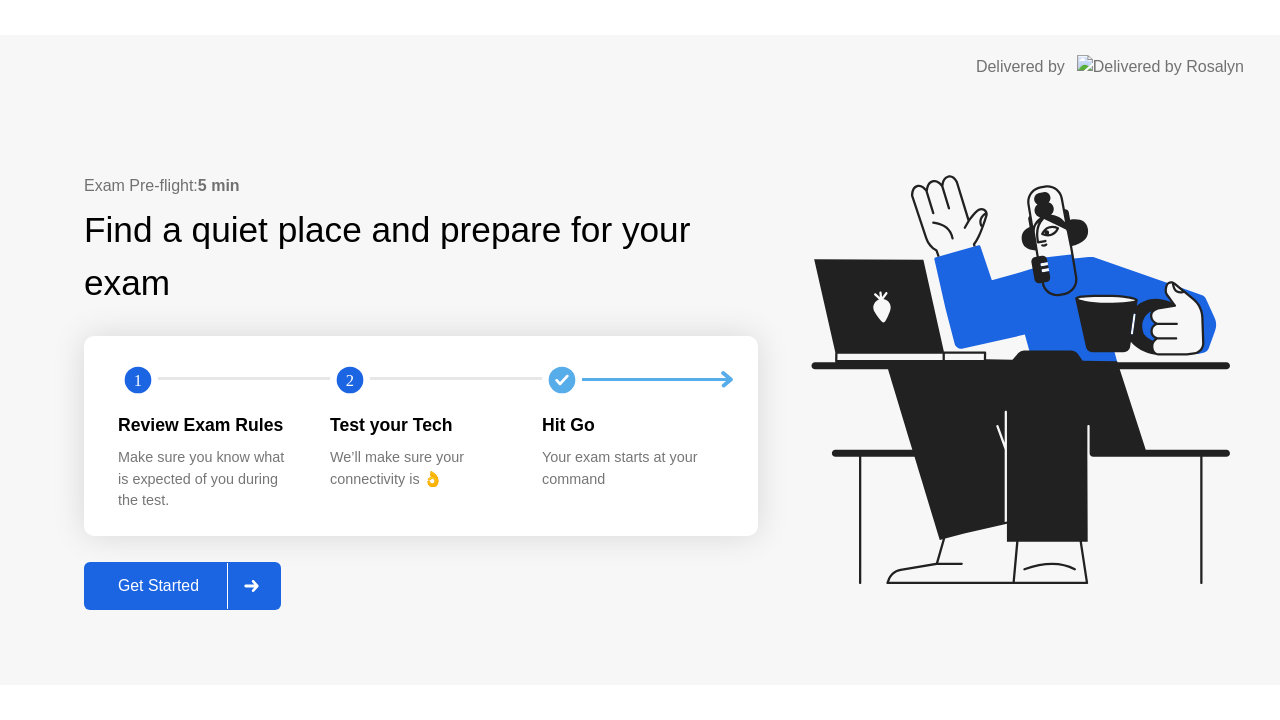scroll, scrollTop: 0, scrollLeft: 0, axis: both 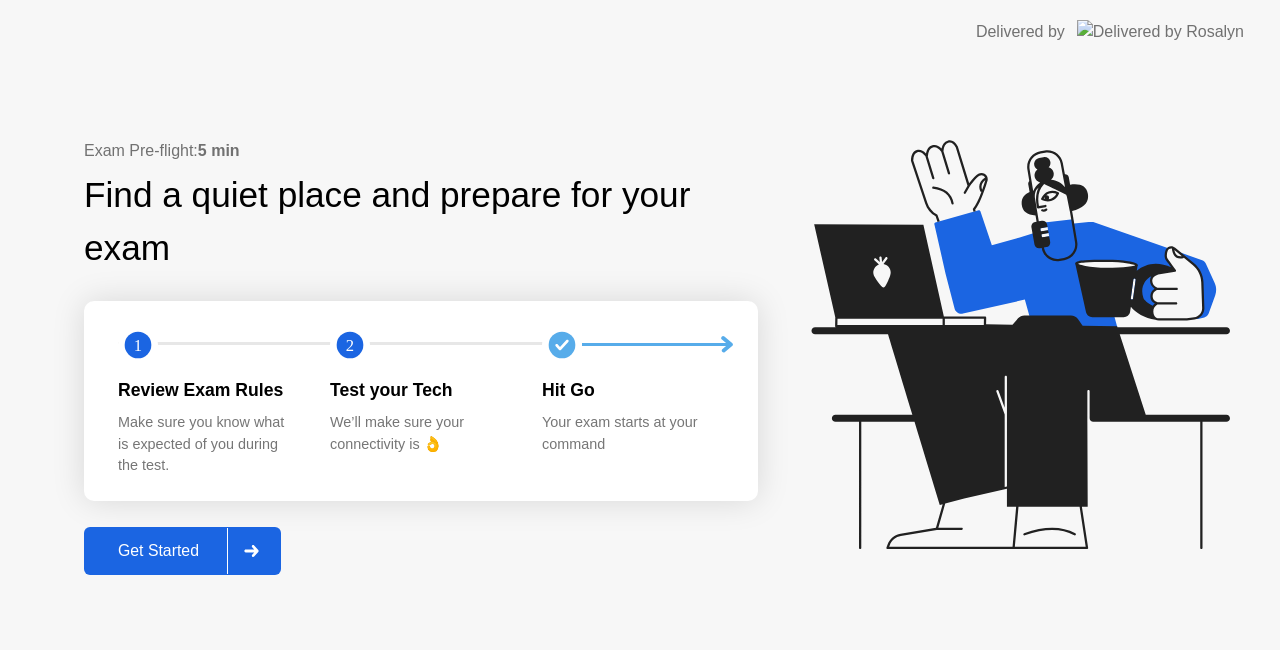 drag, startPoint x: 142, startPoint y: 410, endPoint x: 370, endPoint y: 422, distance: 228.31557 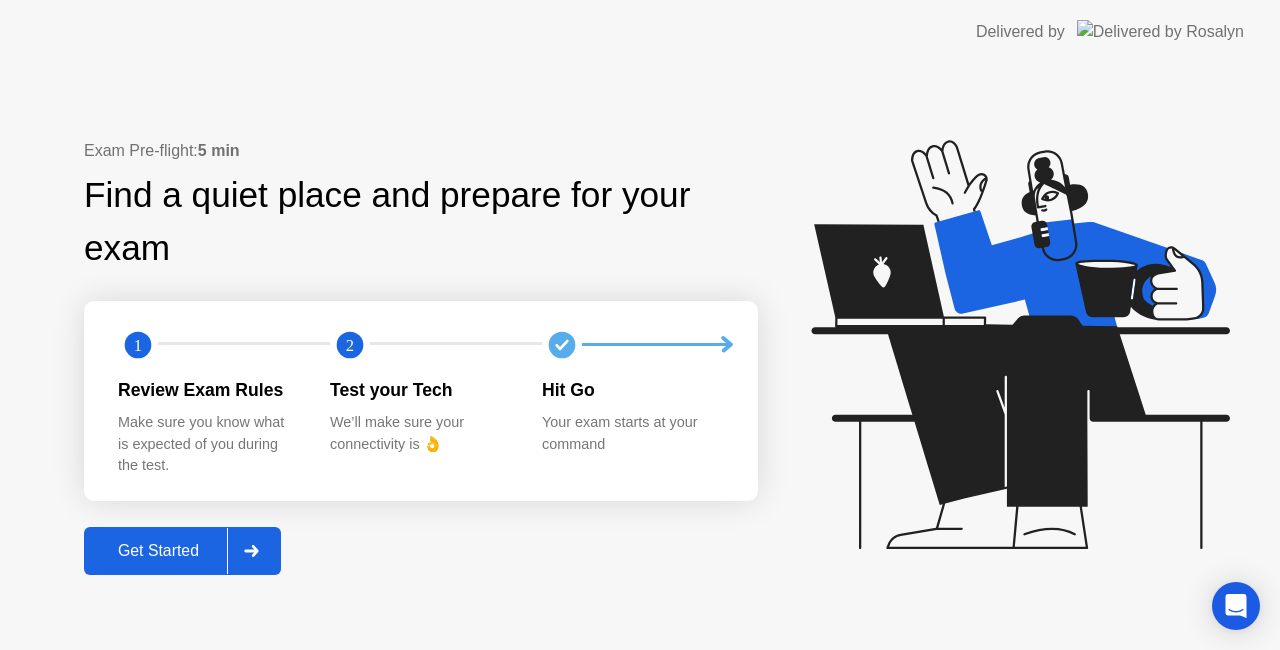 click on "Get Started" 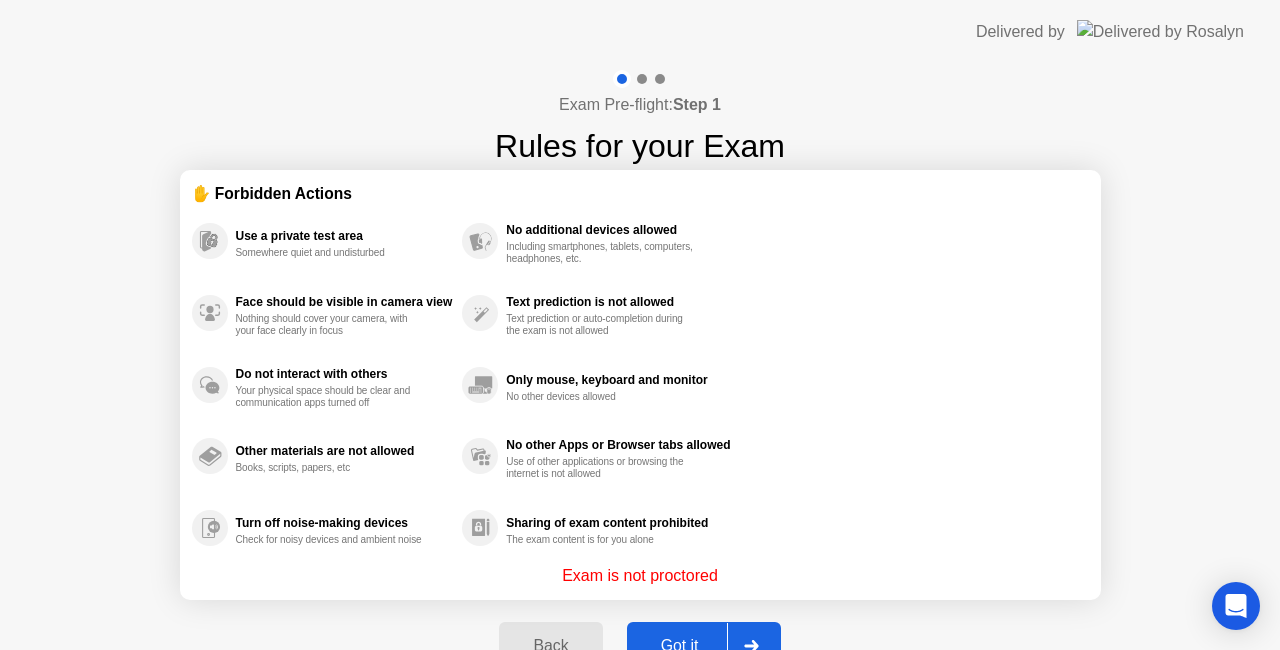 click on "Got it" 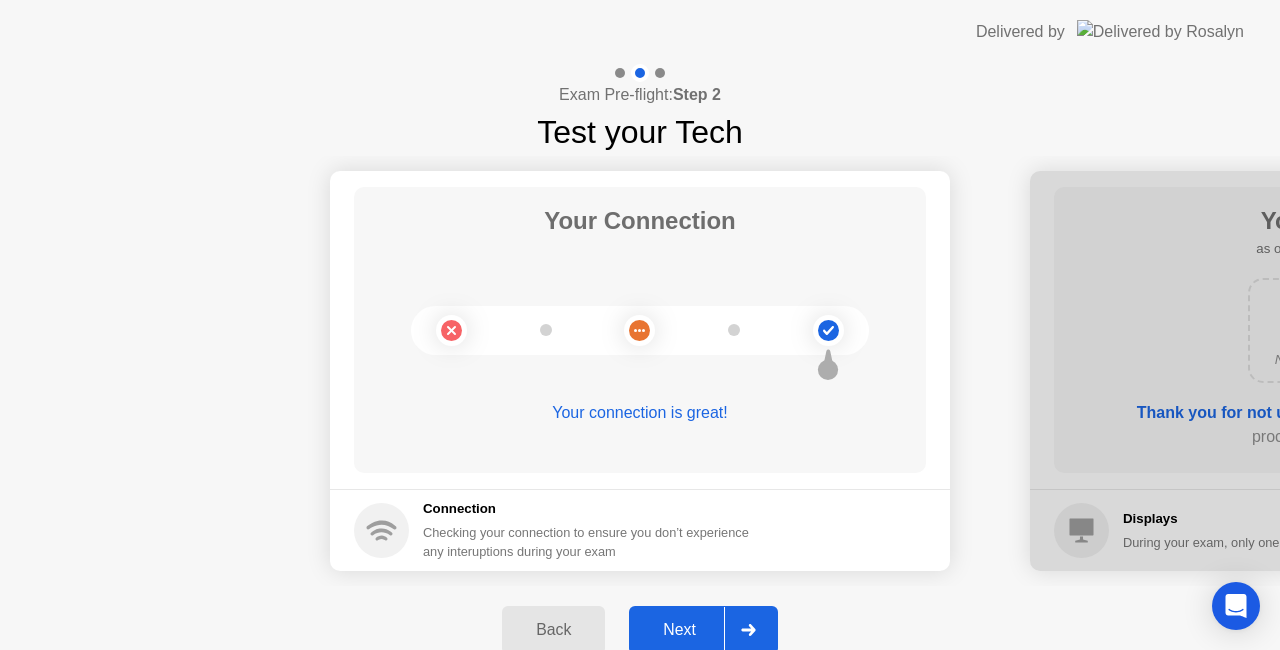 click on "Next" 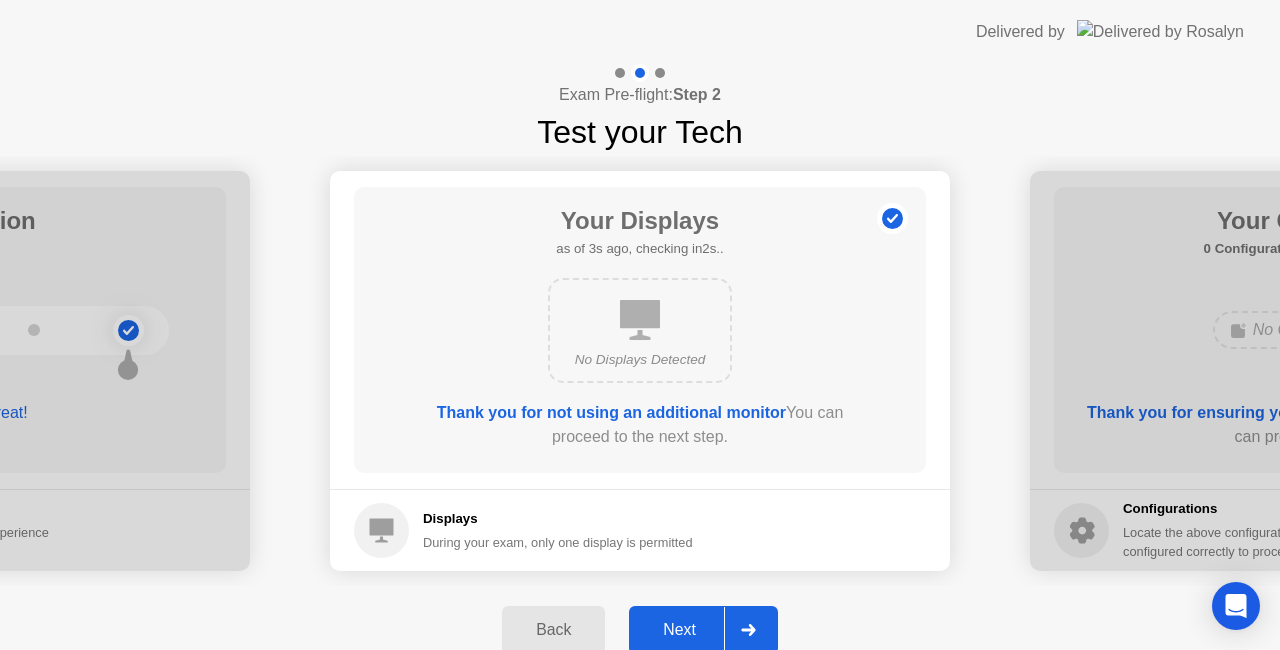 click on "Next" 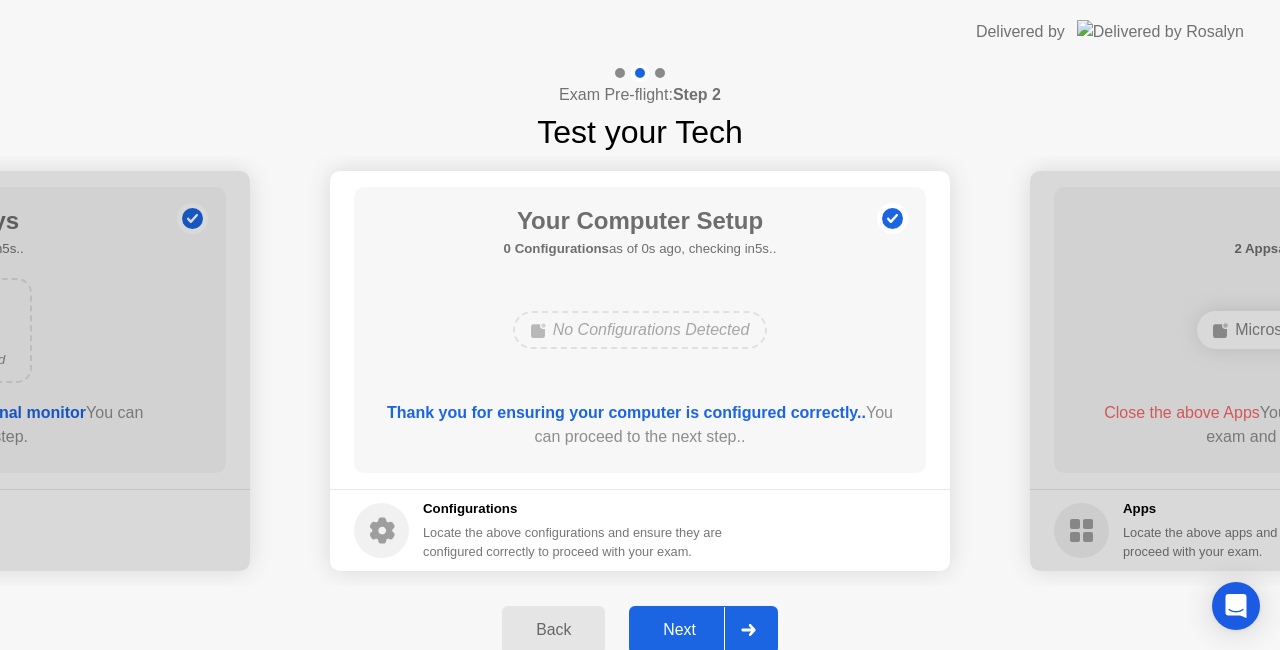 click on "Next" 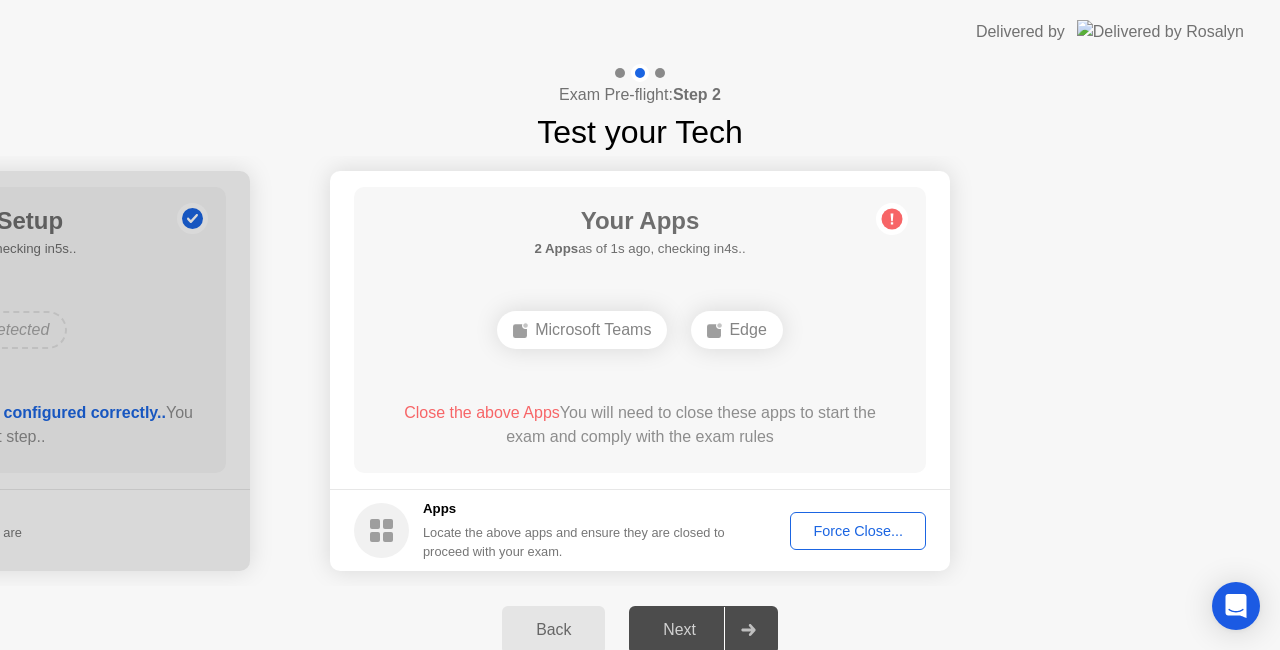 click on "Force Close..." 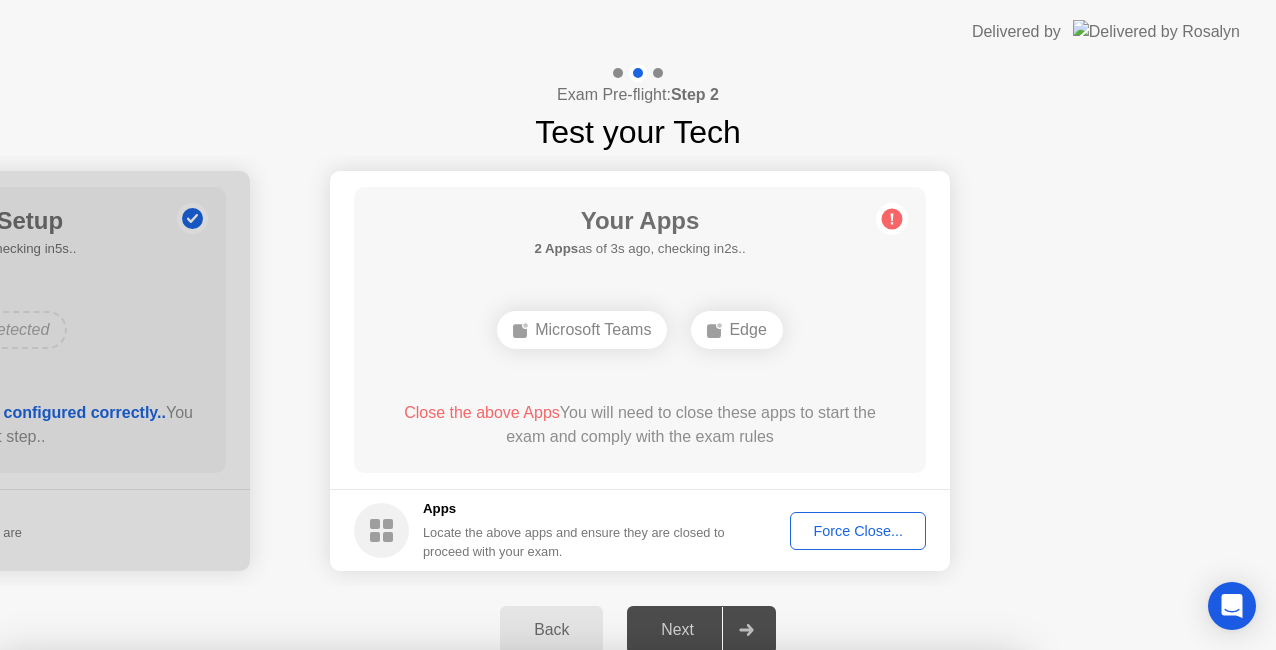 click on "Confirm" at bounding box center (577, 926) 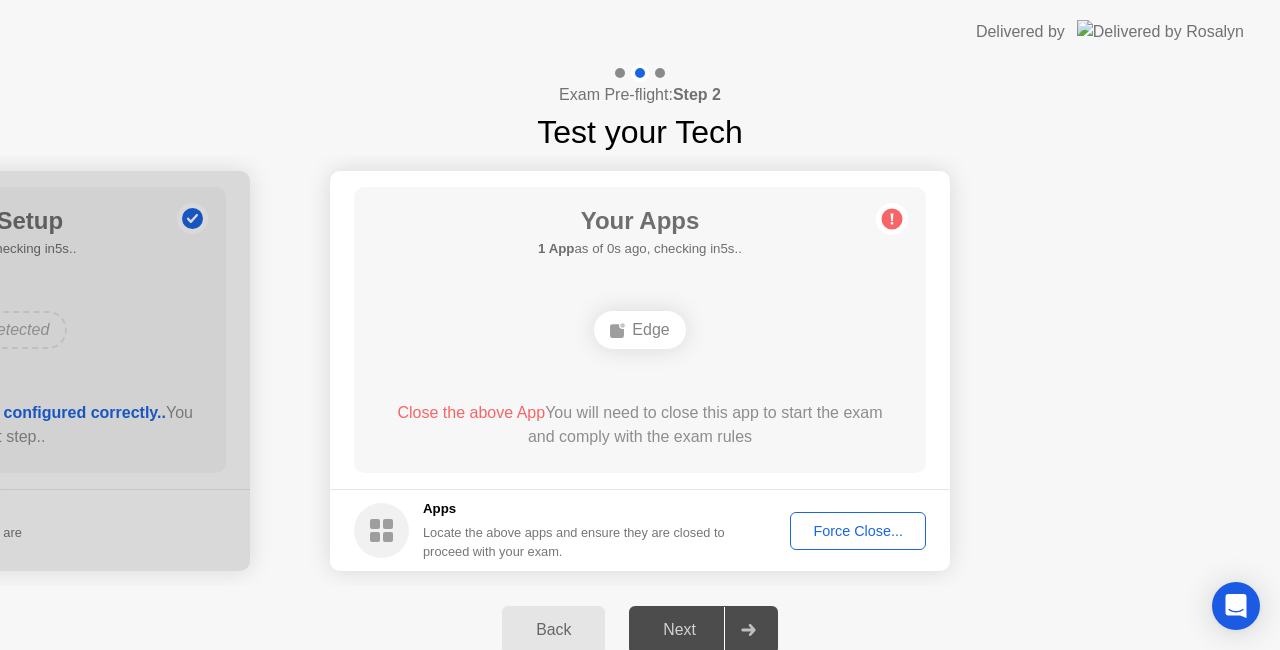 click on "Force Close..." 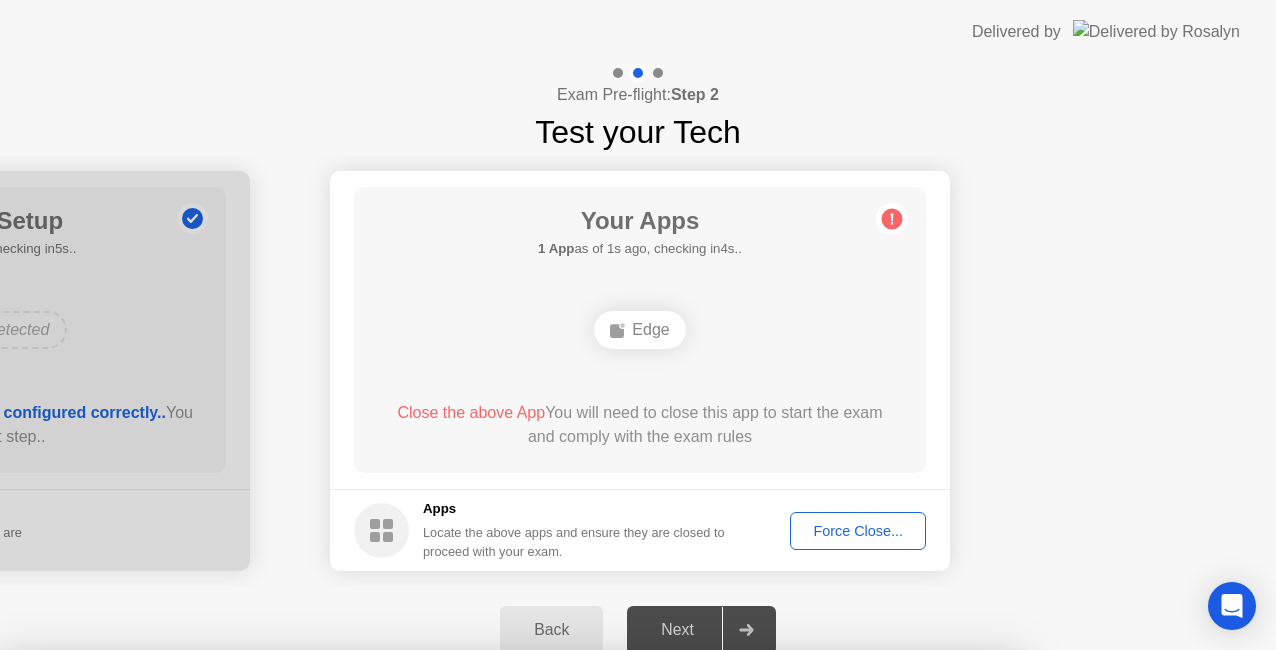 click on "Need help? Let [PERSON_NAME] close your apps for you  Clicking "Confirm" below will force close  Edge  even if there are unsaved changes..  Learn more about closing apps  Edge  Cancel Confirm" at bounding box center [510, 808] 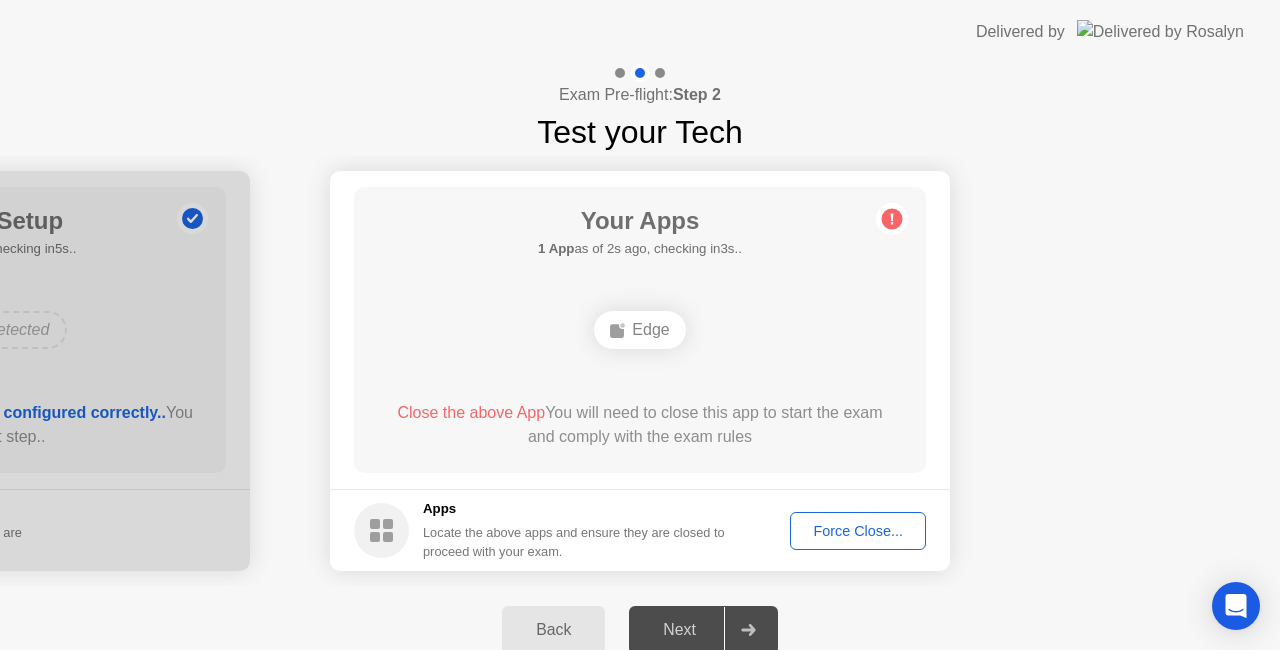 drag, startPoint x: 559, startPoint y: 416, endPoint x: 616, endPoint y: 456, distance: 69.63476 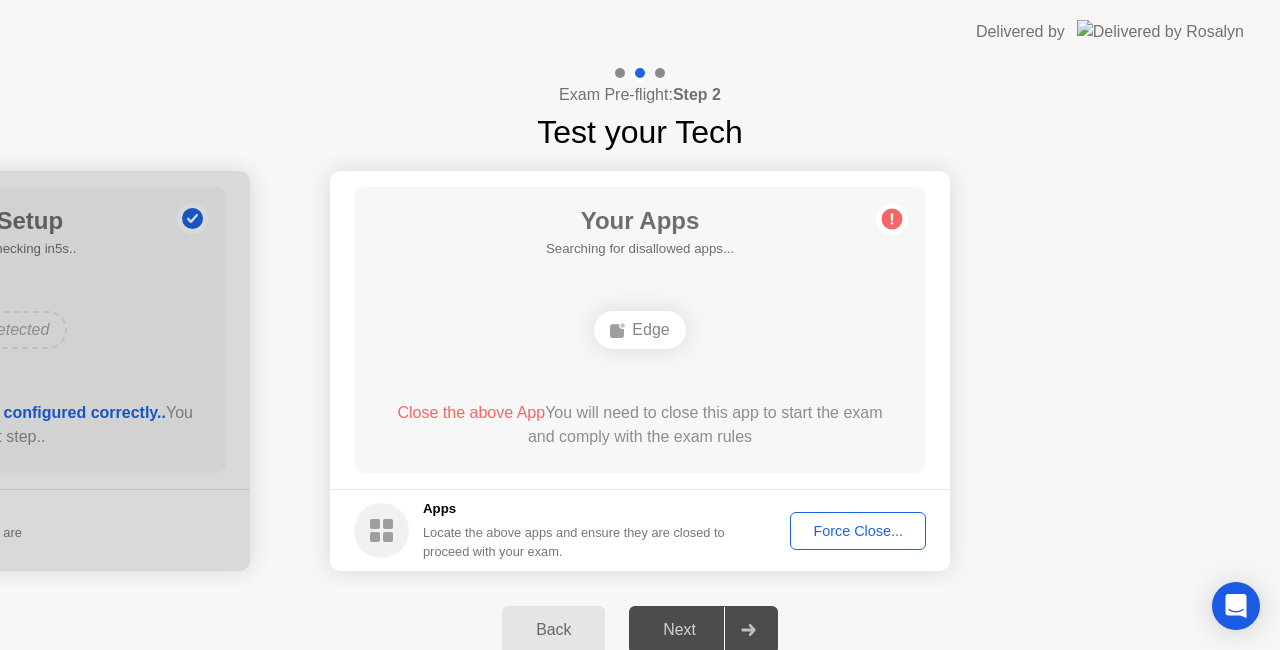 click on "Force Close..." 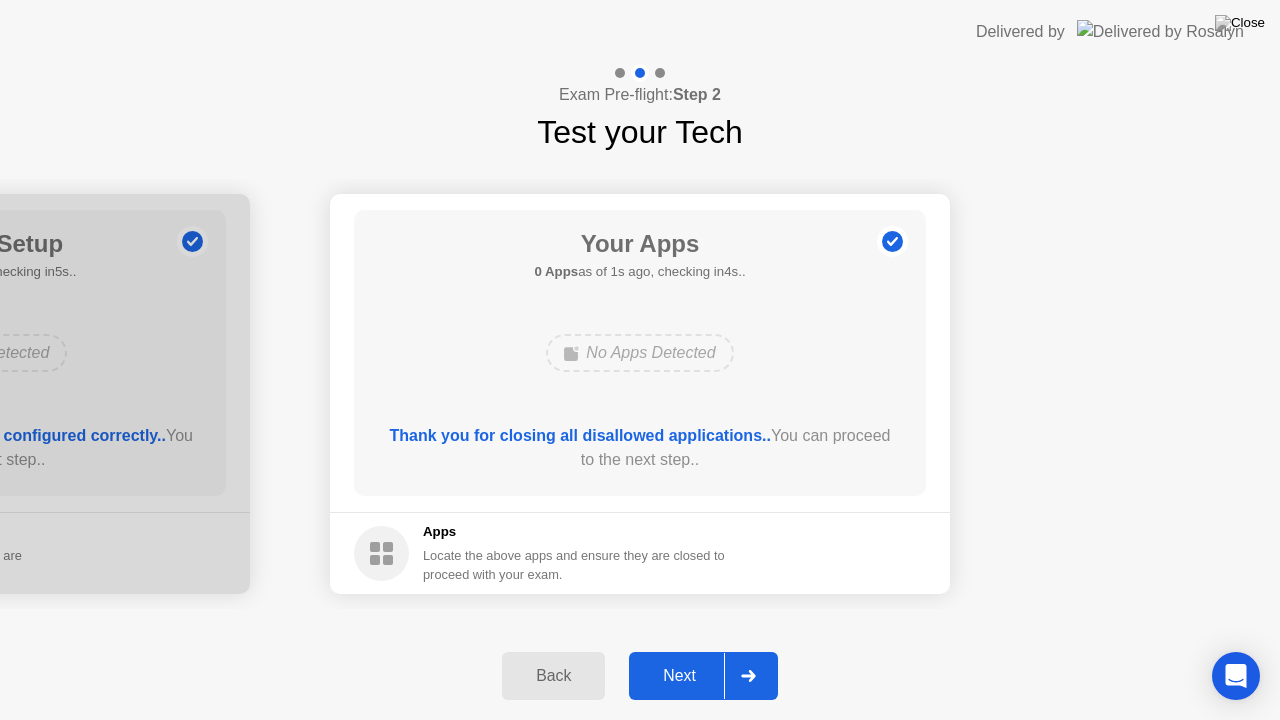click on "Next" 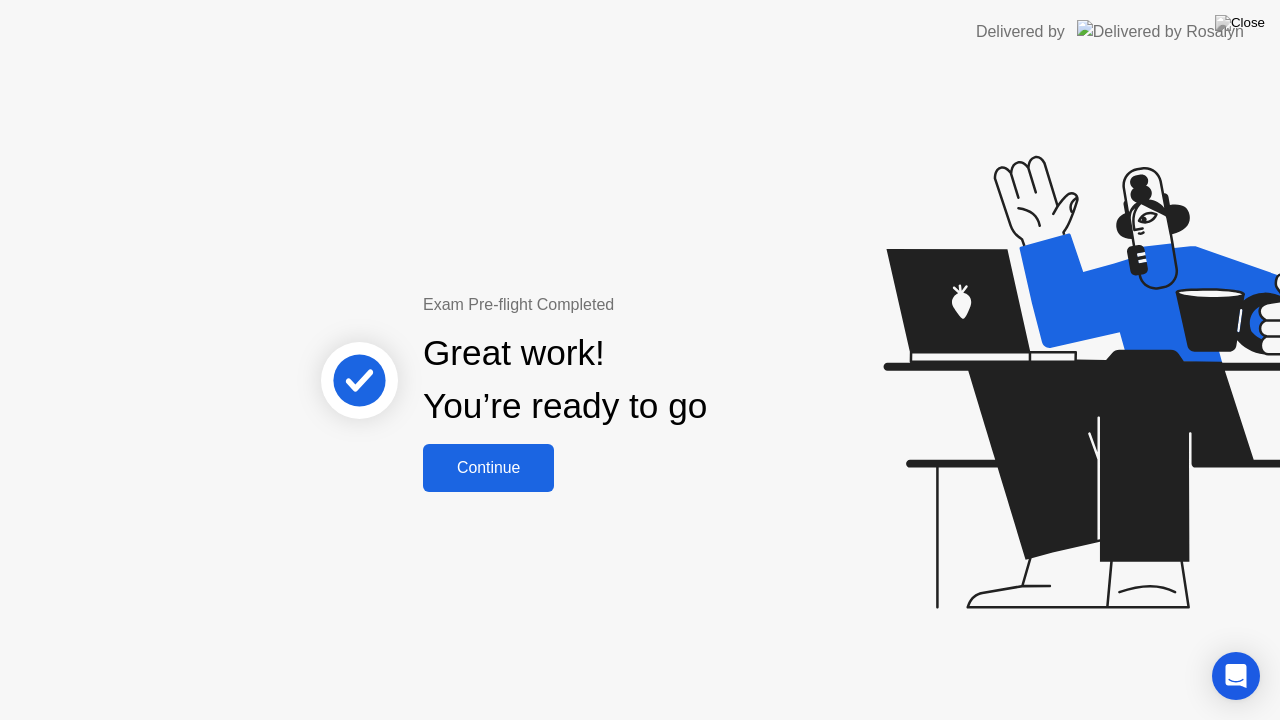 click on "Continue" 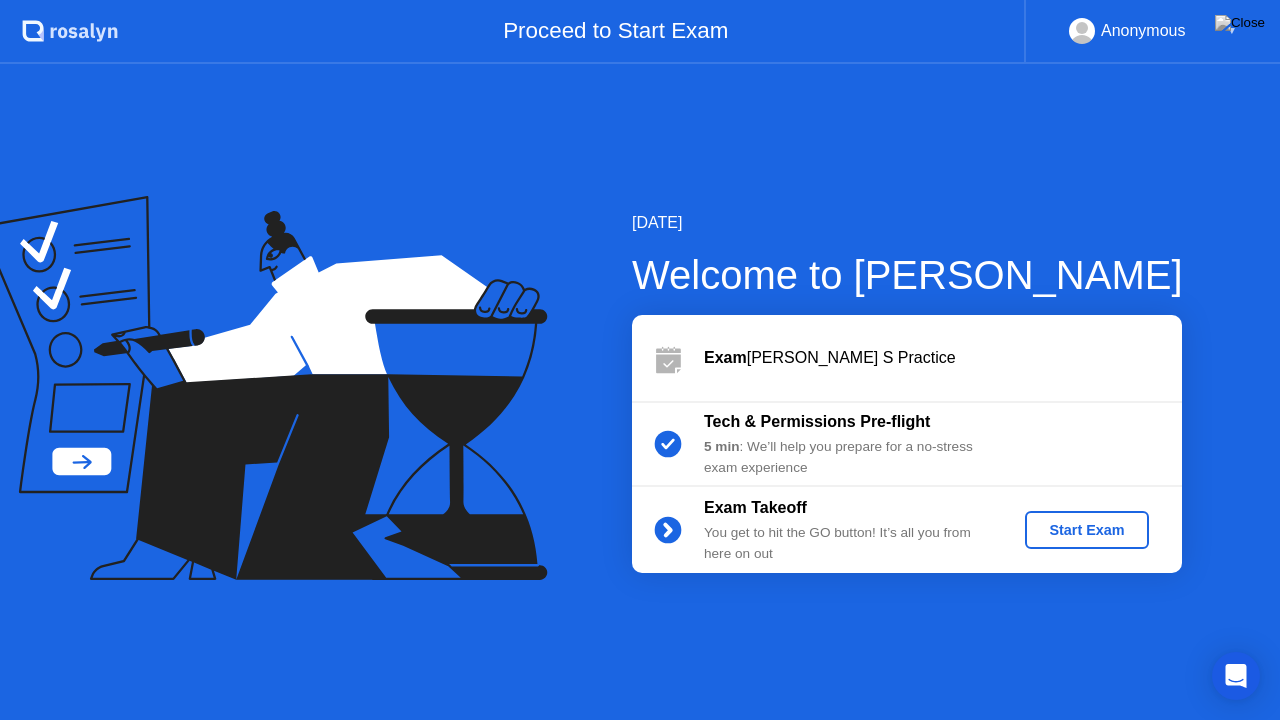 click on "Start Exam" 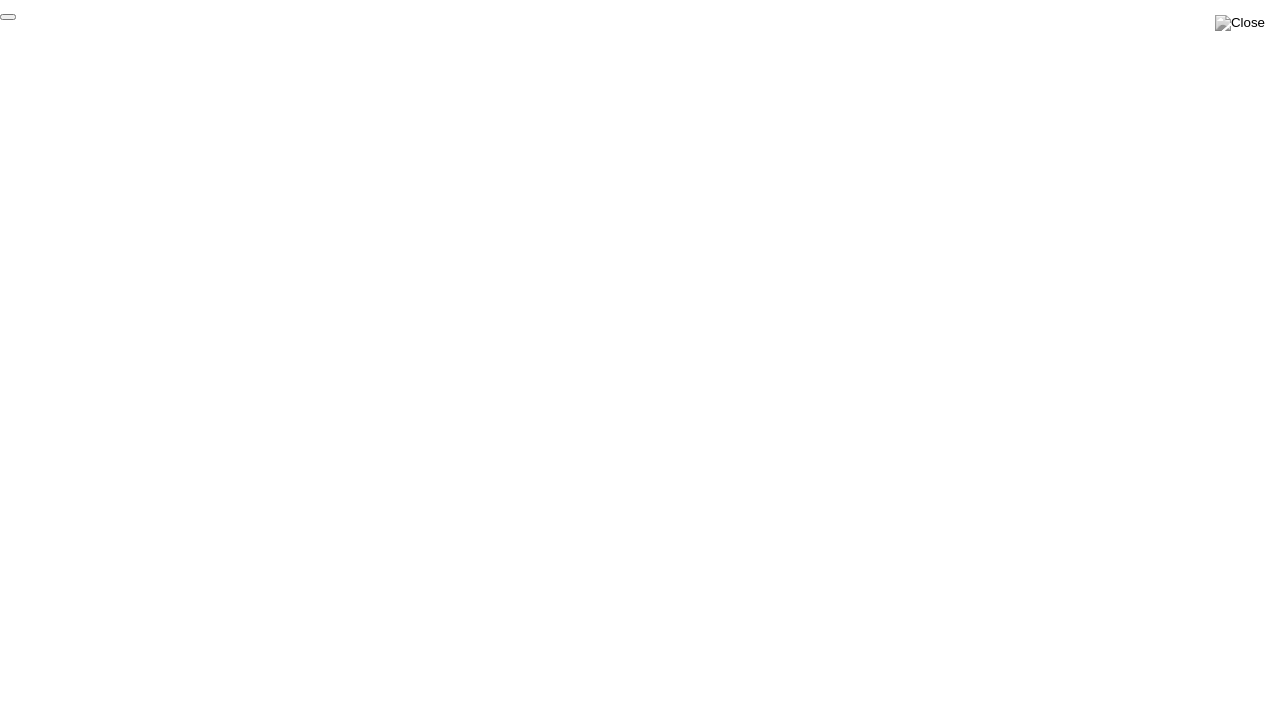 click on "End Proctoring Session" 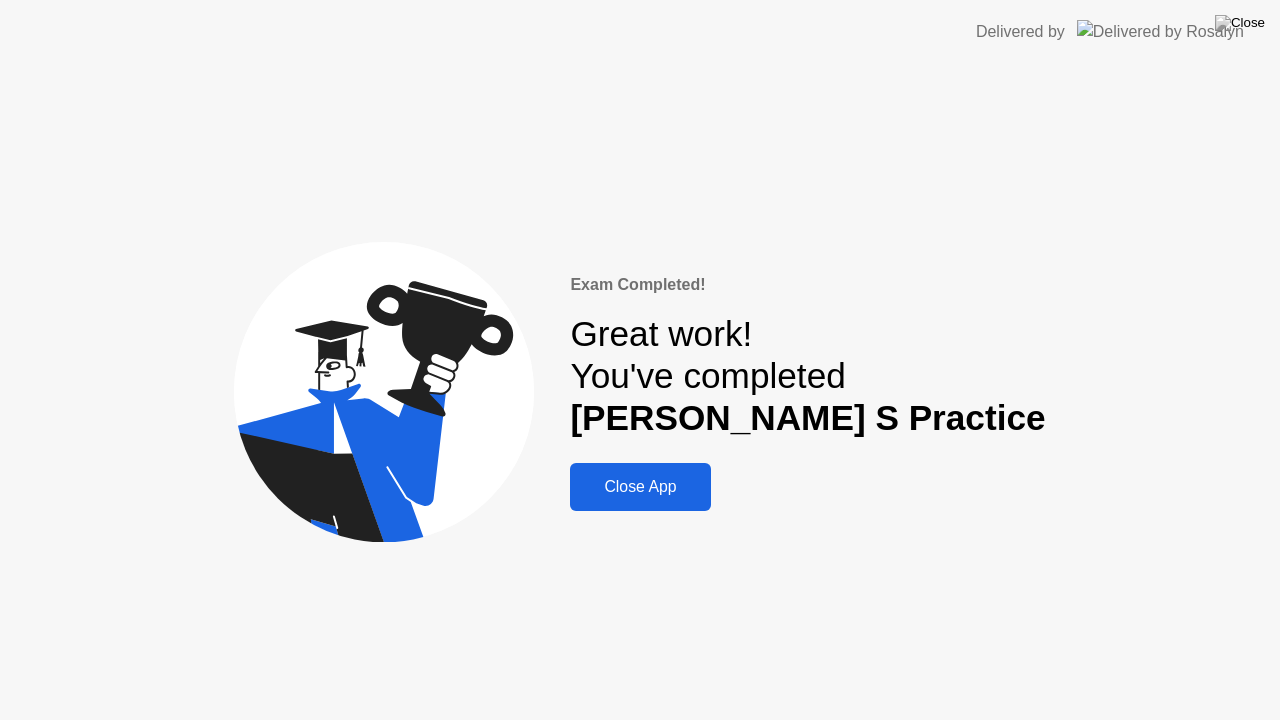 click on "Close App" 